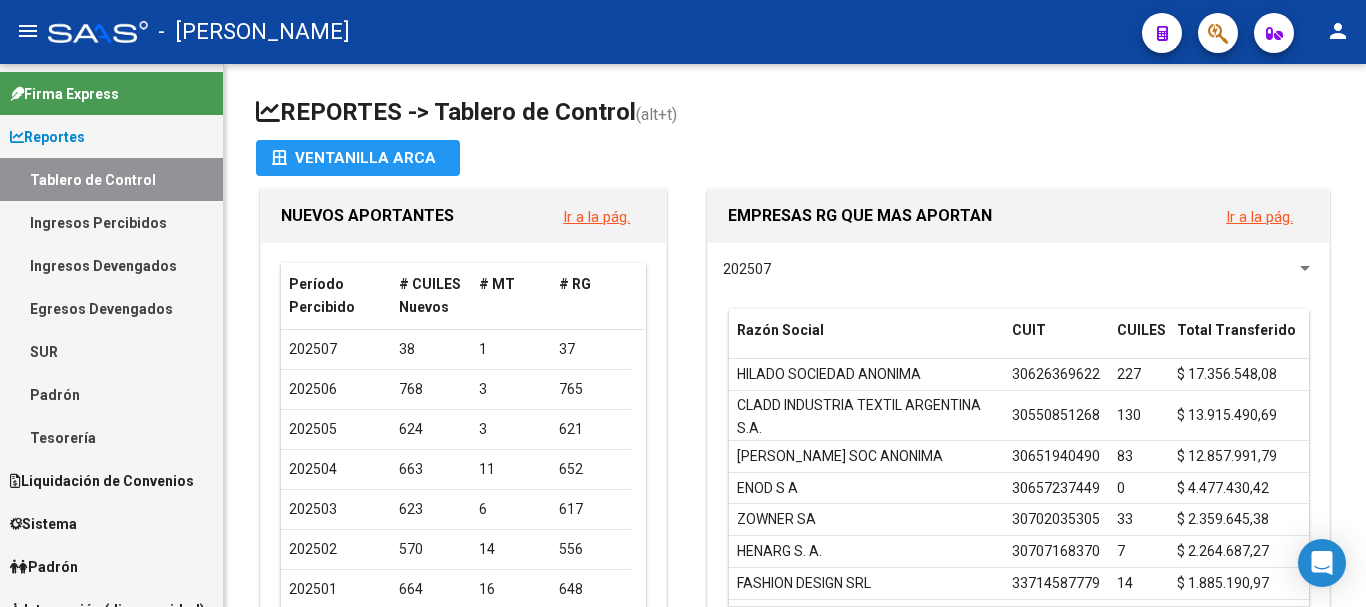scroll, scrollTop: 0, scrollLeft: 0, axis: both 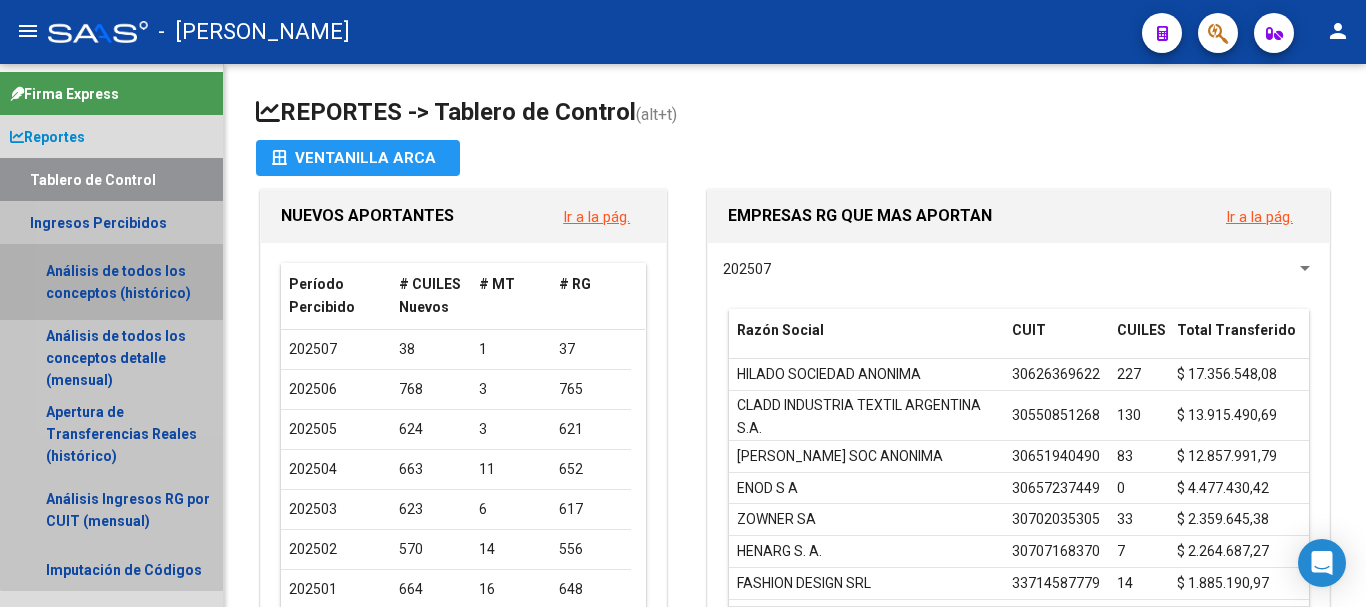 click on "Análisis de todos los conceptos (histórico)" at bounding box center (111, 282) 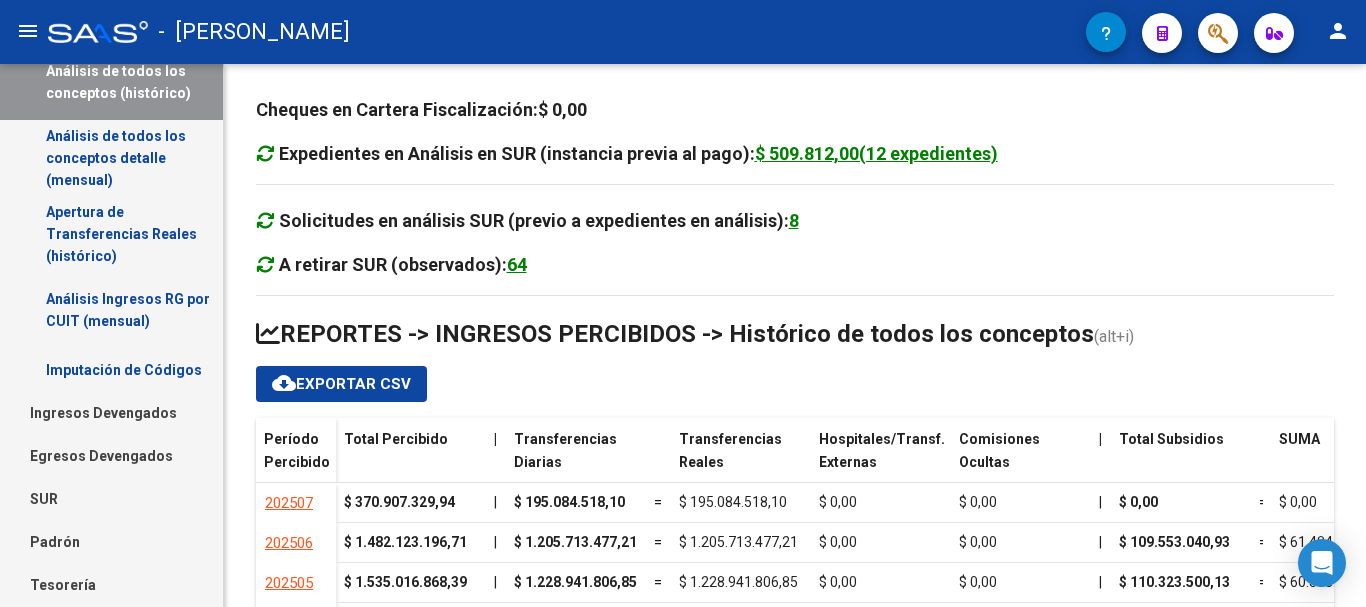 scroll, scrollTop: 100, scrollLeft: 0, axis: vertical 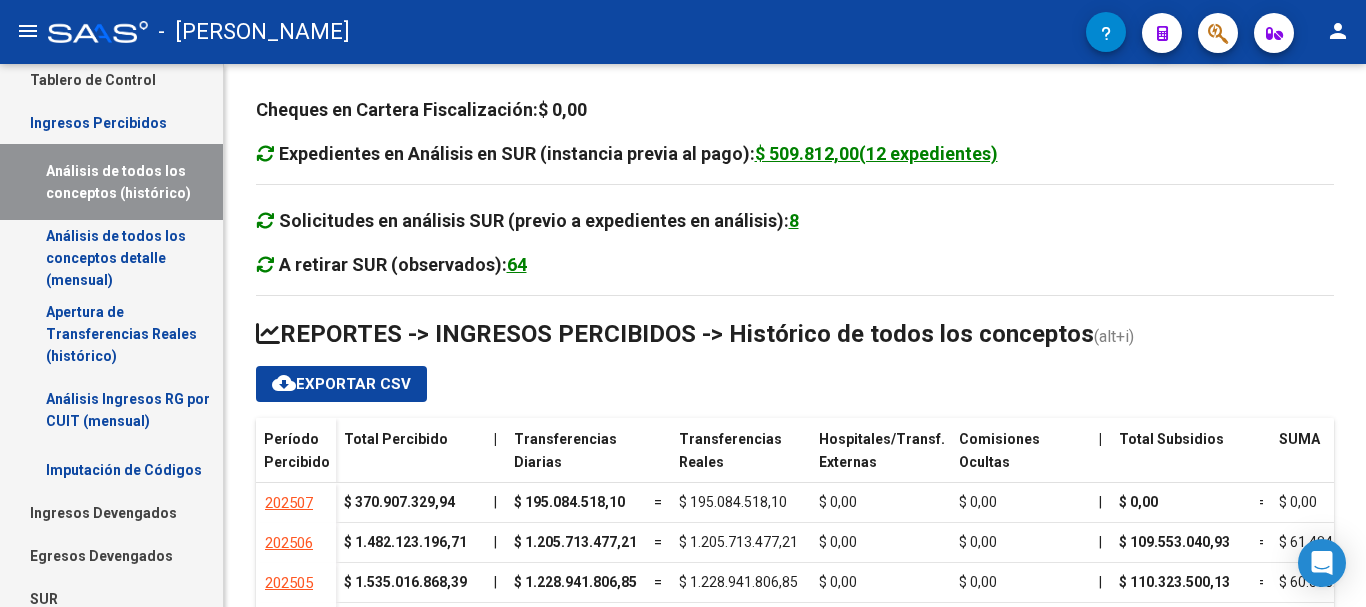 click on "Ingresos Devengados" at bounding box center (111, 512) 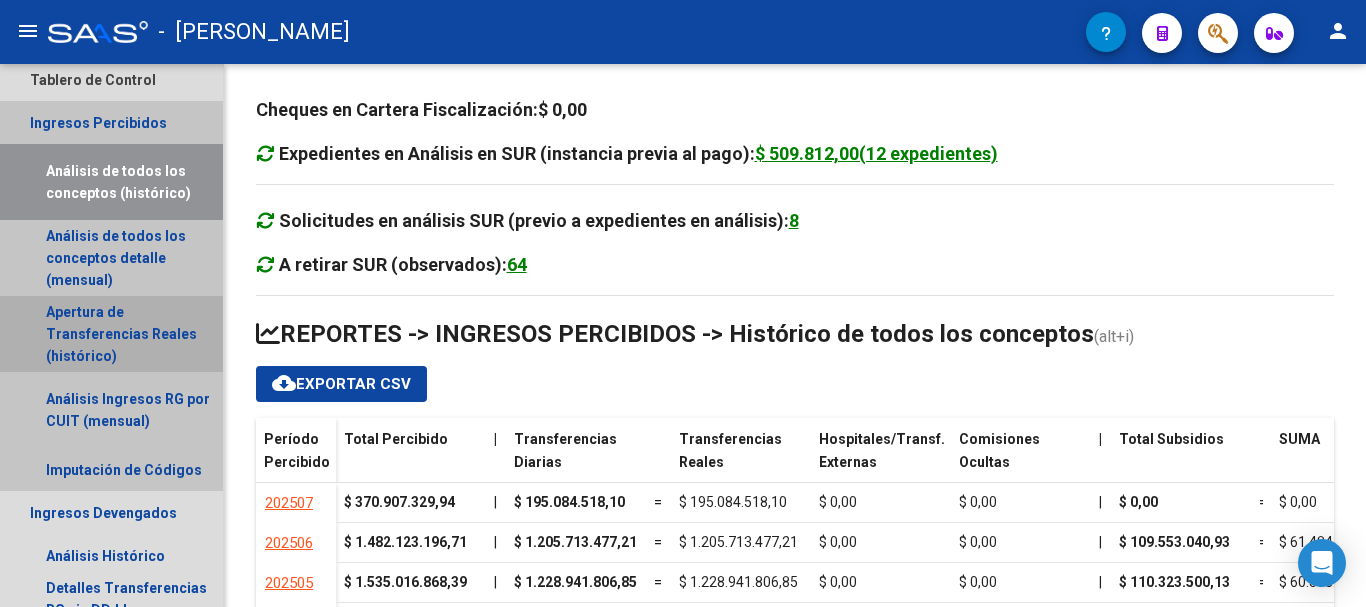 click on "Apertura de Transferencias Reales (histórico)" at bounding box center [111, 334] 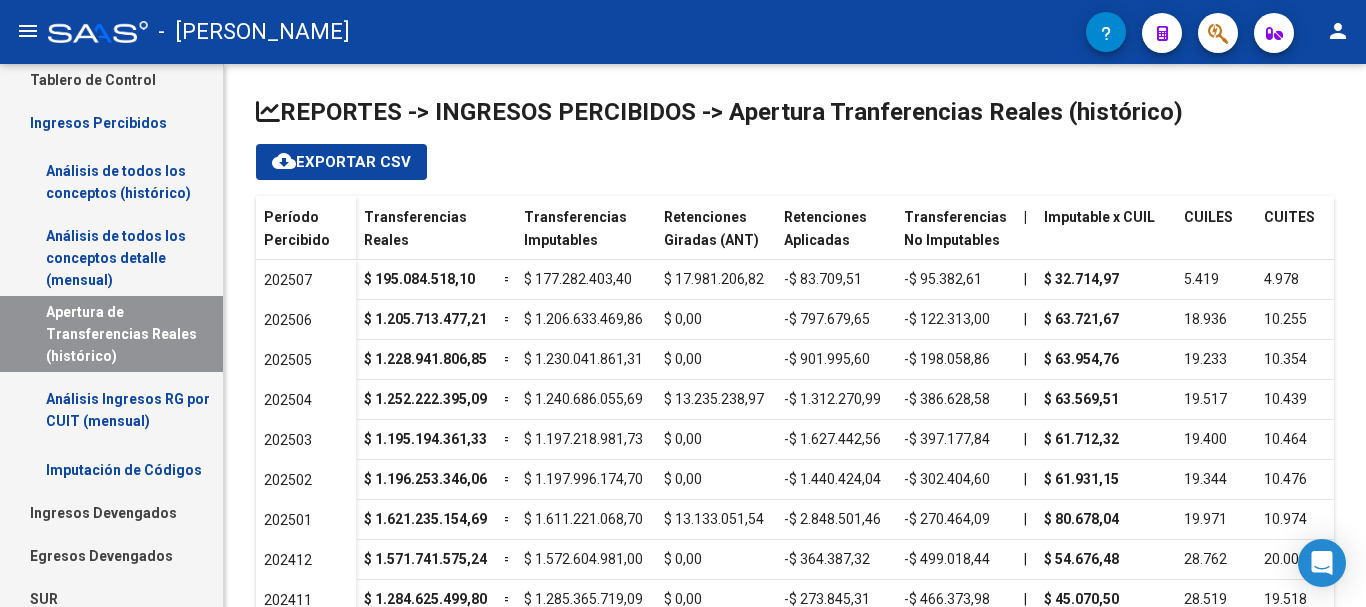 scroll, scrollTop: 0, scrollLeft: 0, axis: both 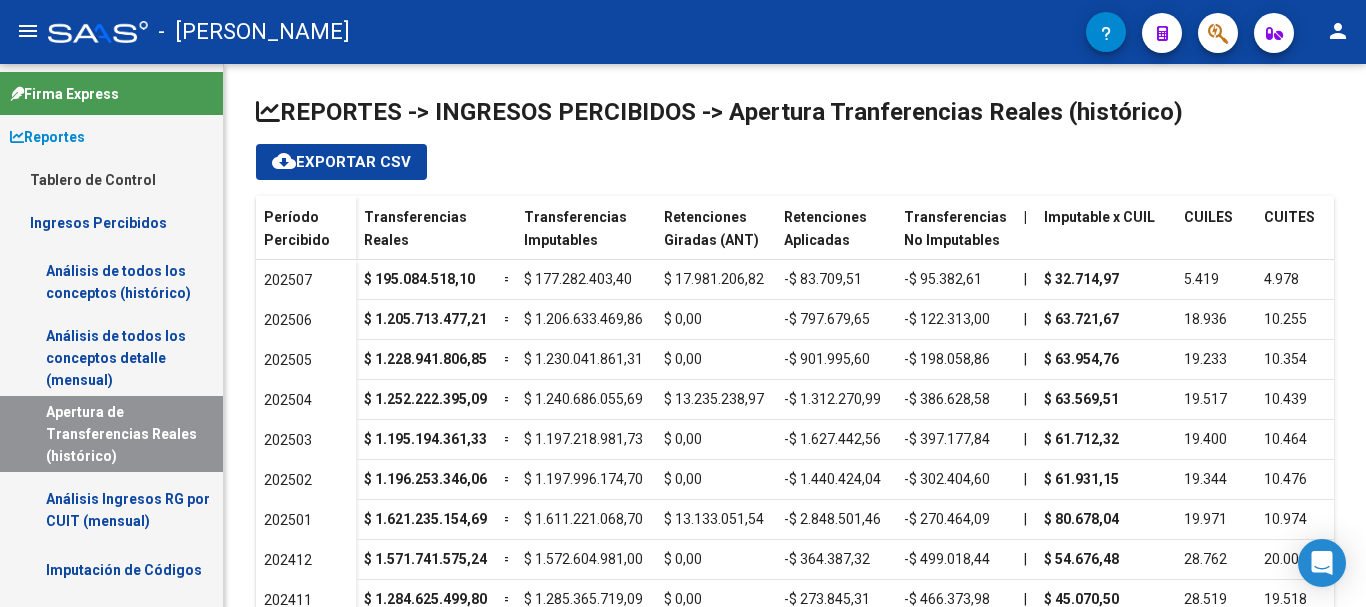 click on "Ingresos Percibidos" at bounding box center (111, 222) 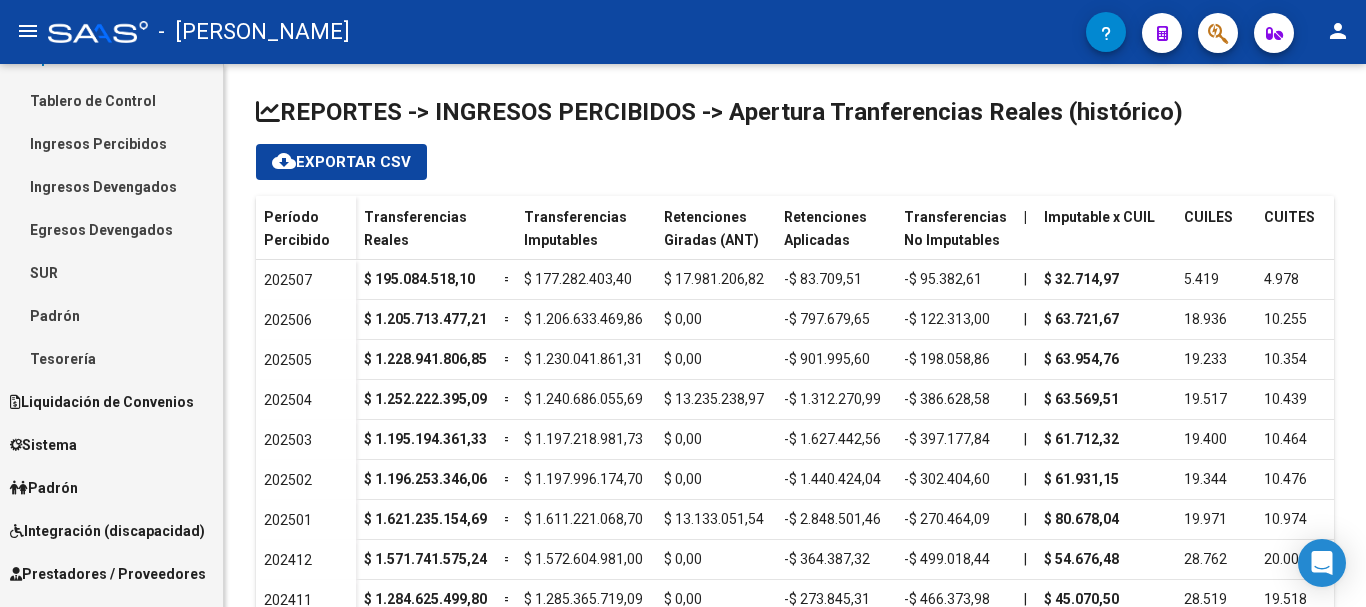 scroll, scrollTop: 100, scrollLeft: 0, axis: vertical 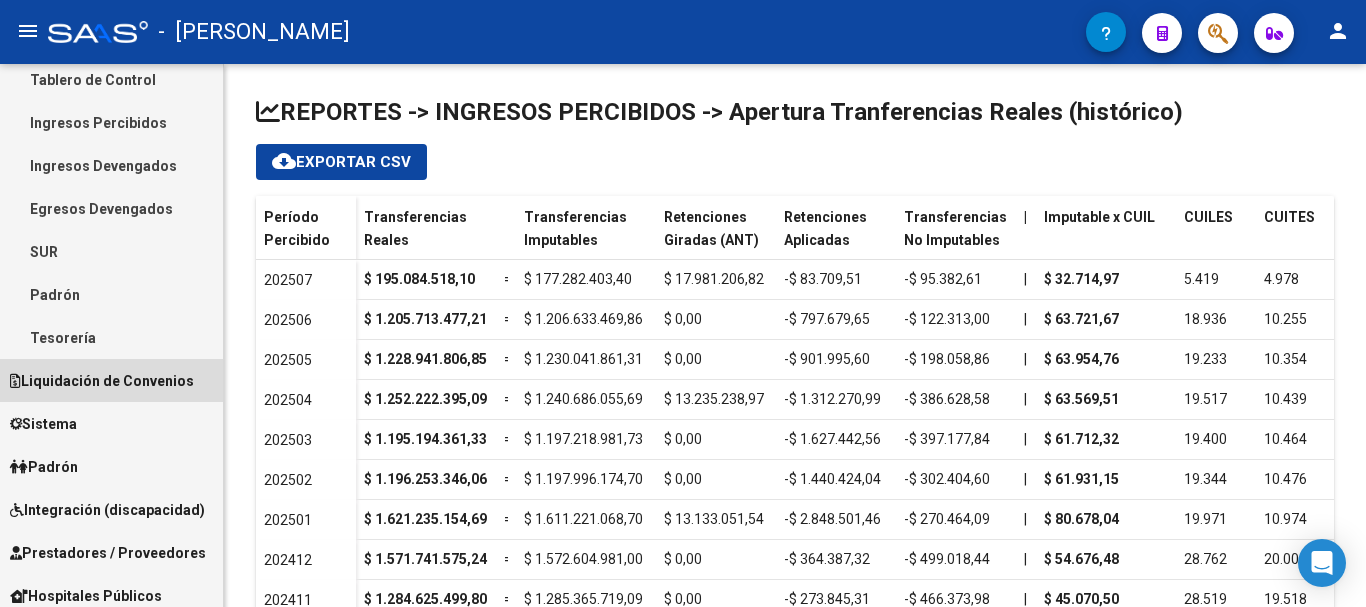 click on "Liquidación de Convenios" at bounding box center (102, 381) 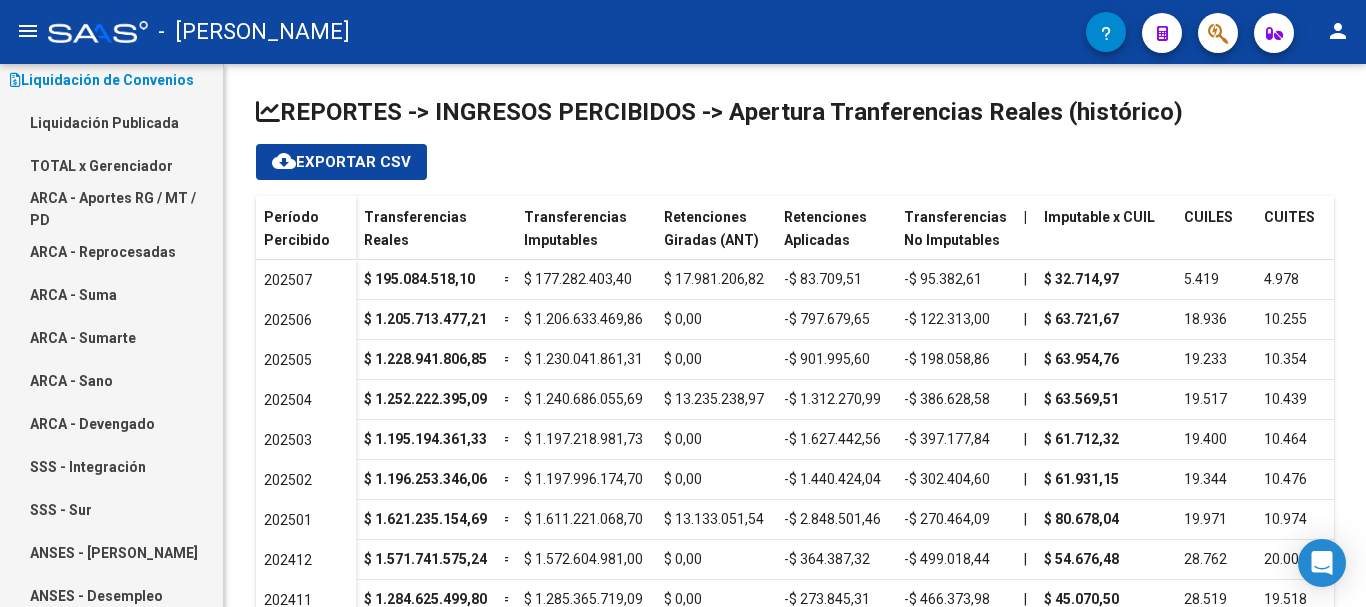 click on "Liquidación Publicada" at bounding box center [111, 122] 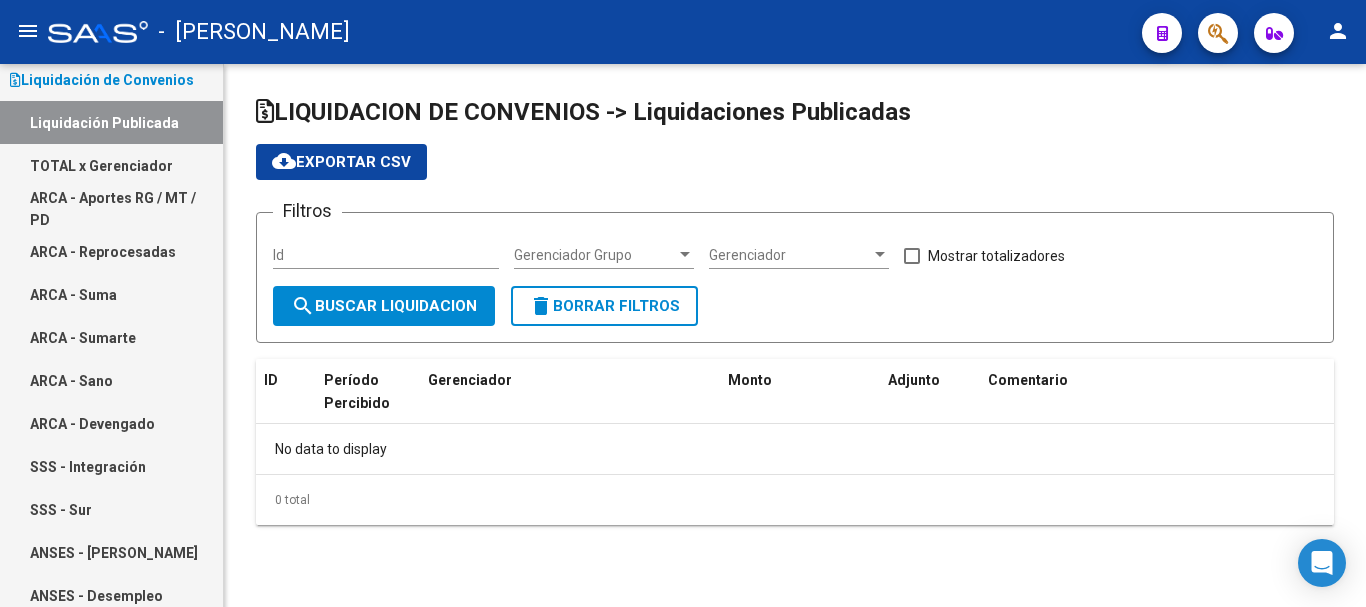 checkbox on "true" 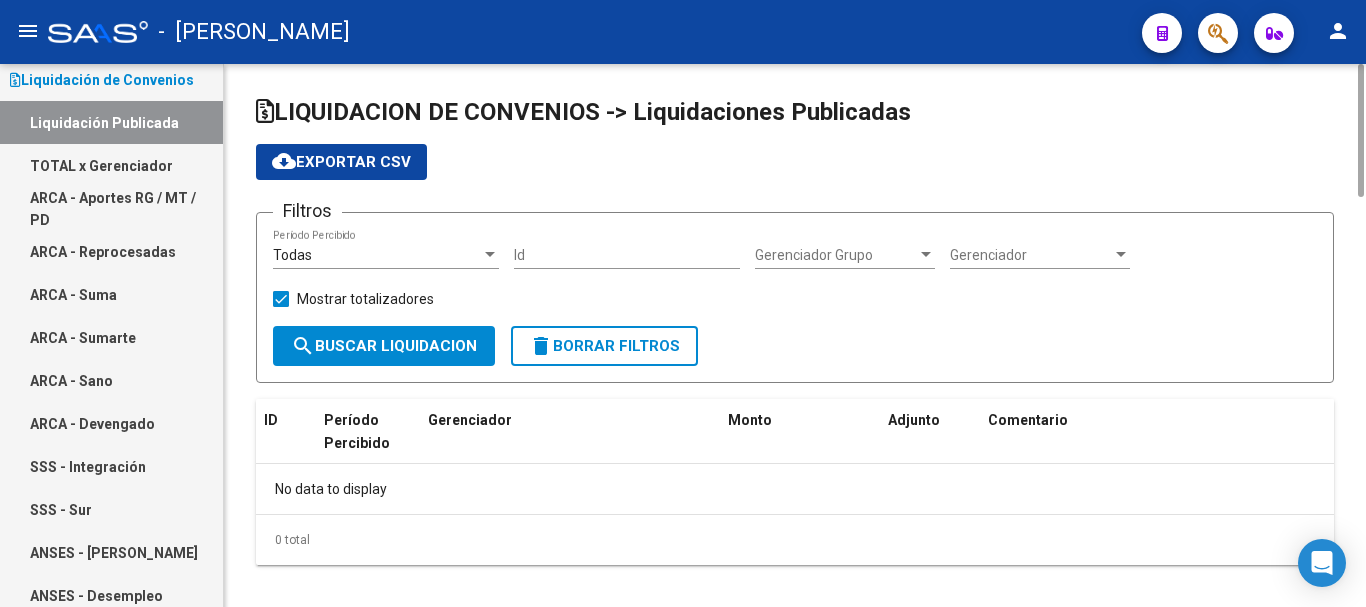 click on "search  Buscar Liquidacion" 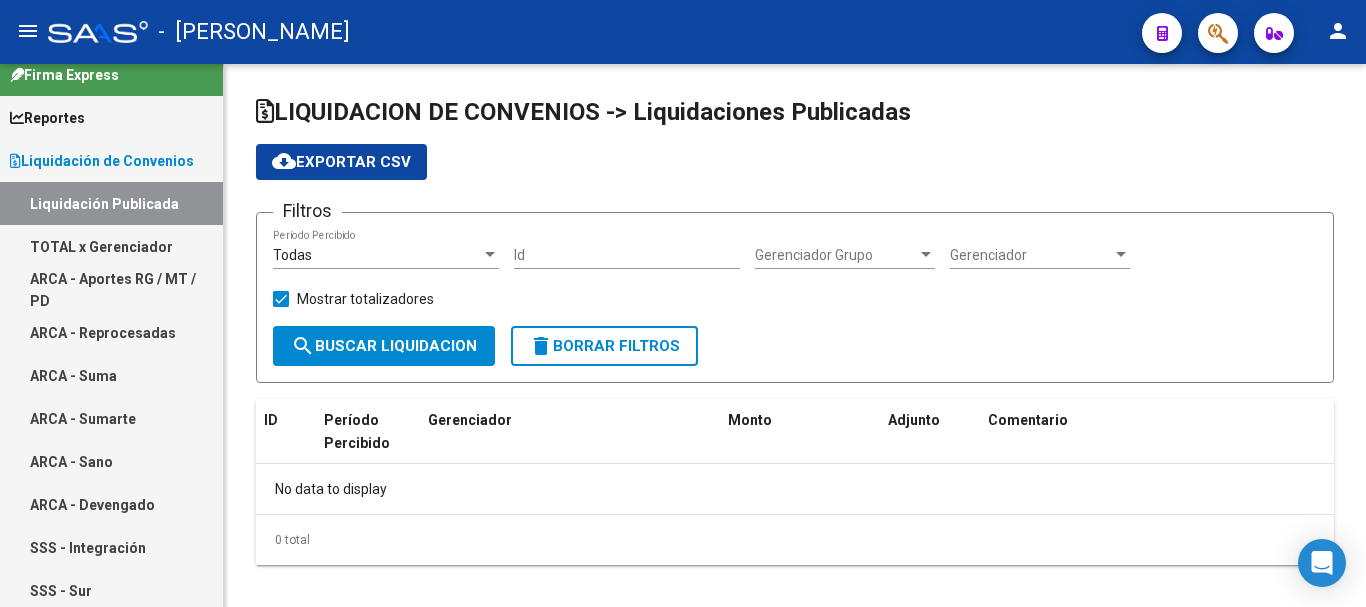 scroll, scrollTop: 0, scrollLeft: 0, axis: both 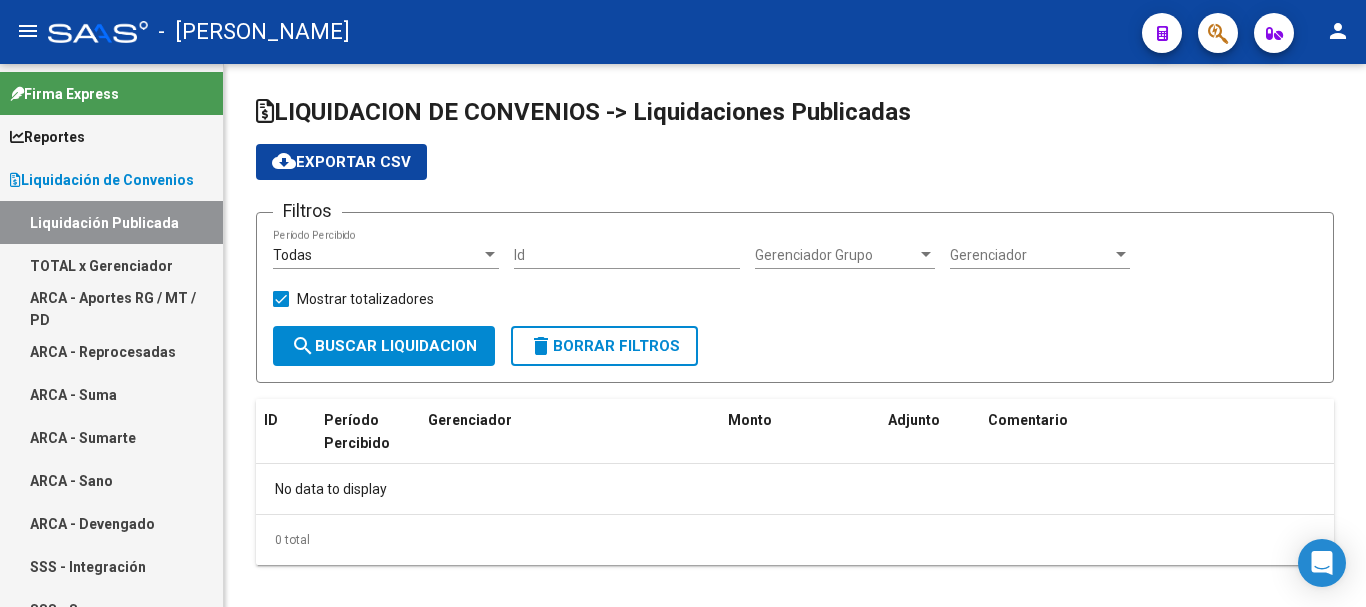 click on "TOTAL x Gerenciador" at bounding box center (111, 265) 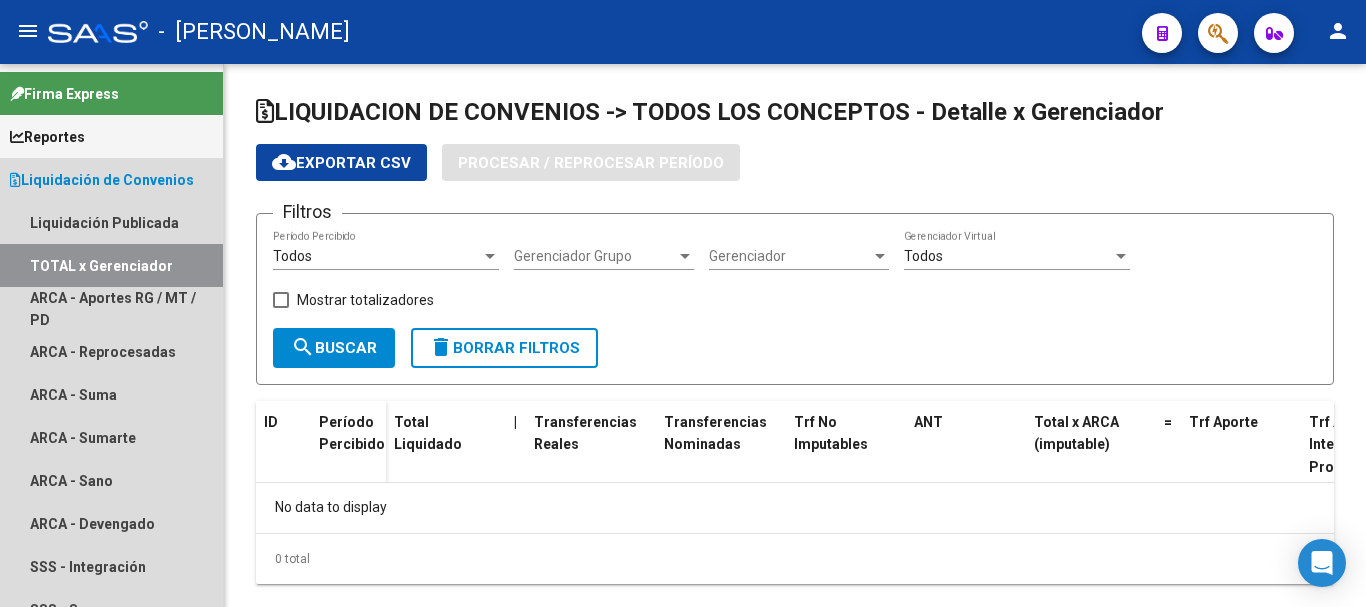 checkbox on "true" 